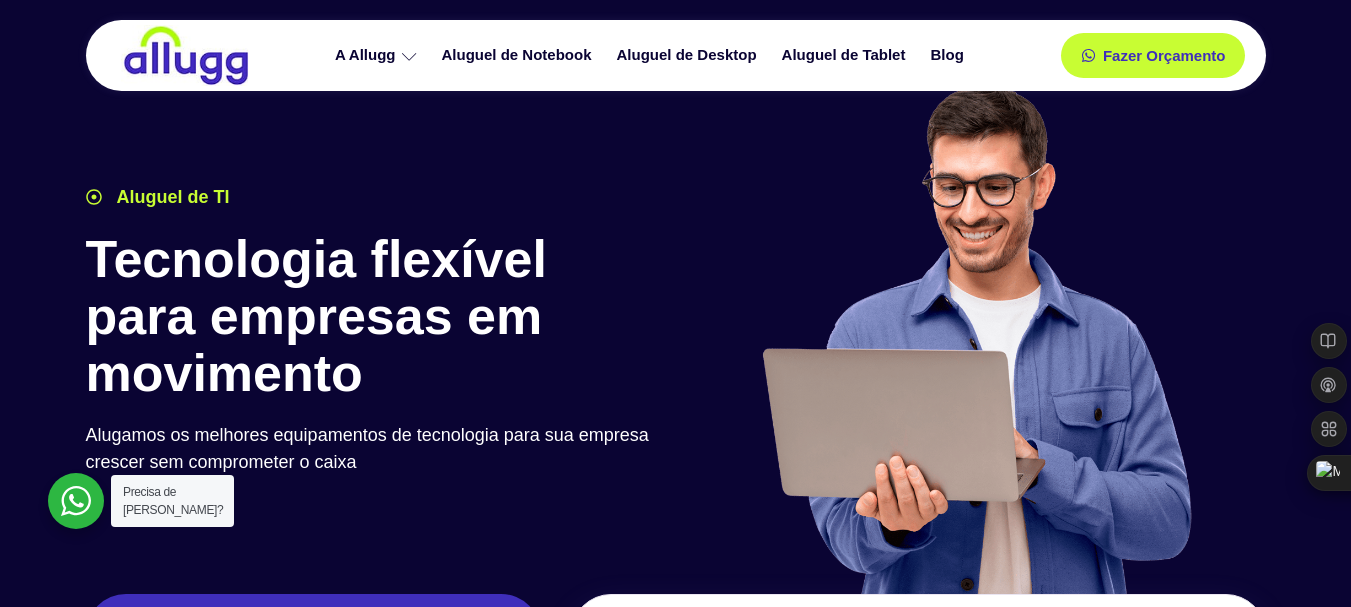 scroll, scrollTop: 0, scrollLeft: 0, axis: both 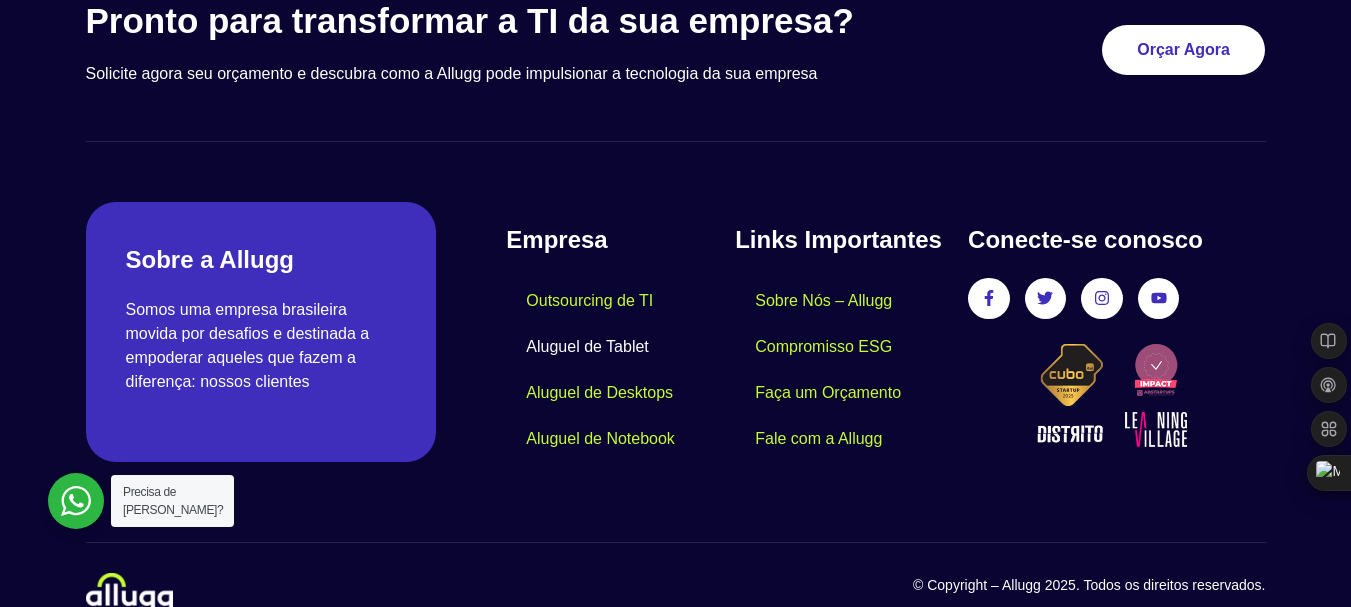 click on "Aluguel de Tablet" 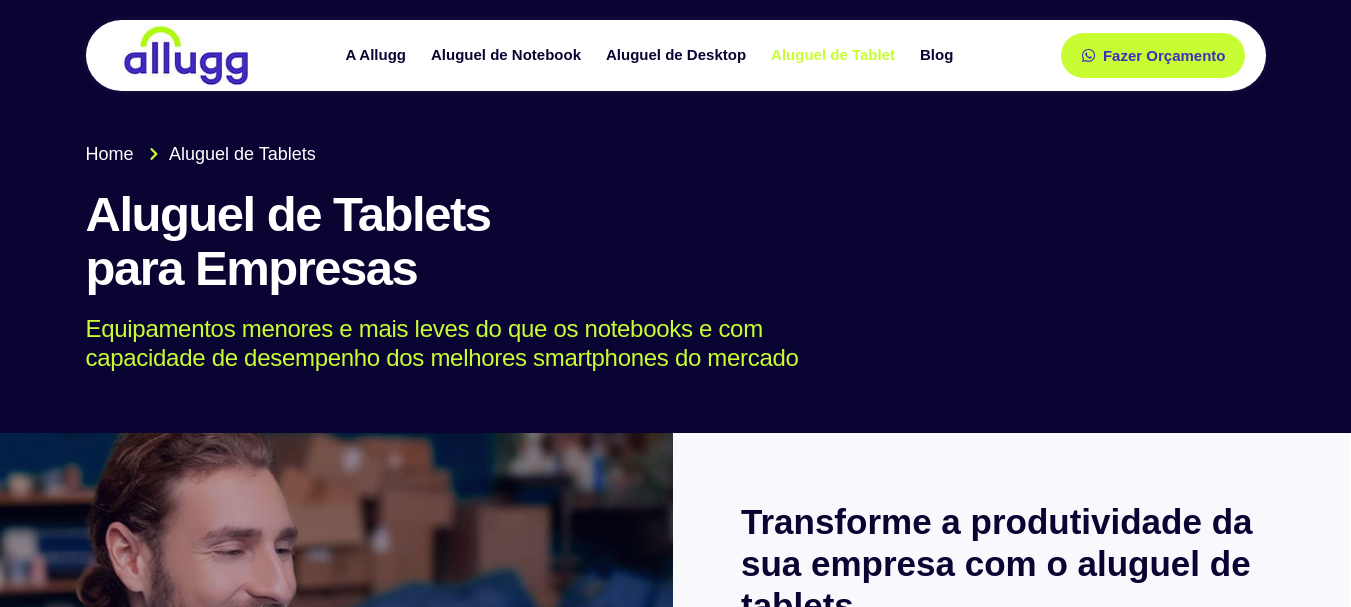 scroll, scrollTop: 0, scrollLeft: 0, axis: both 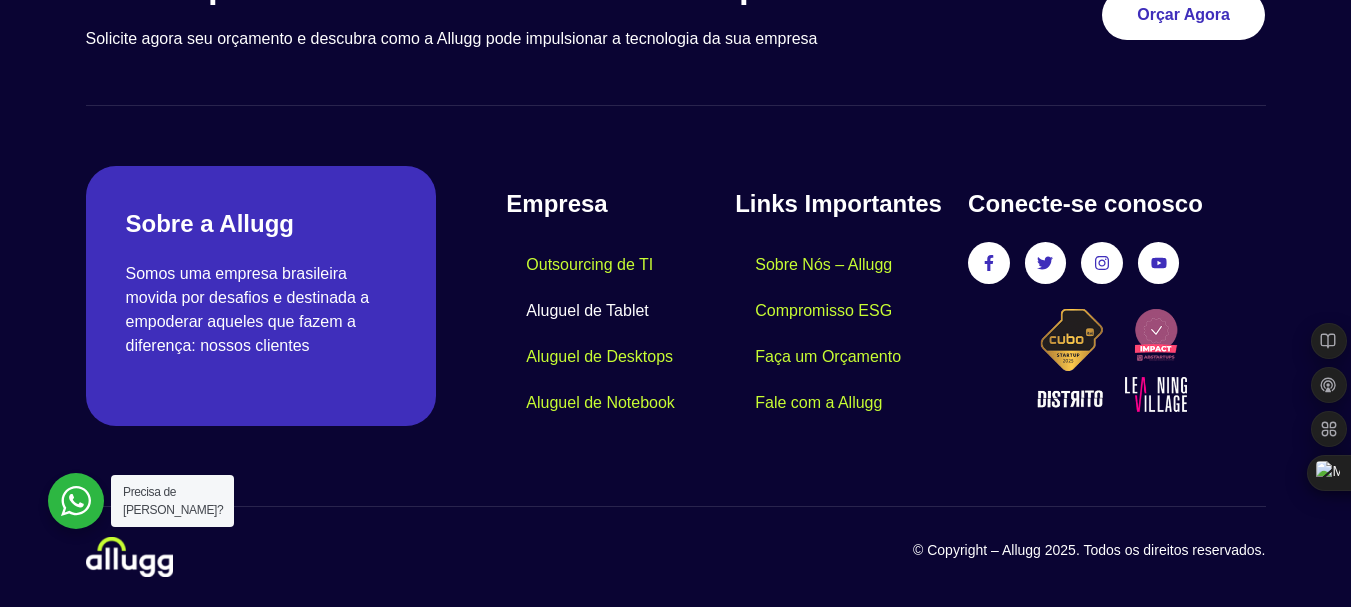 click at bounding box center [76, 501] 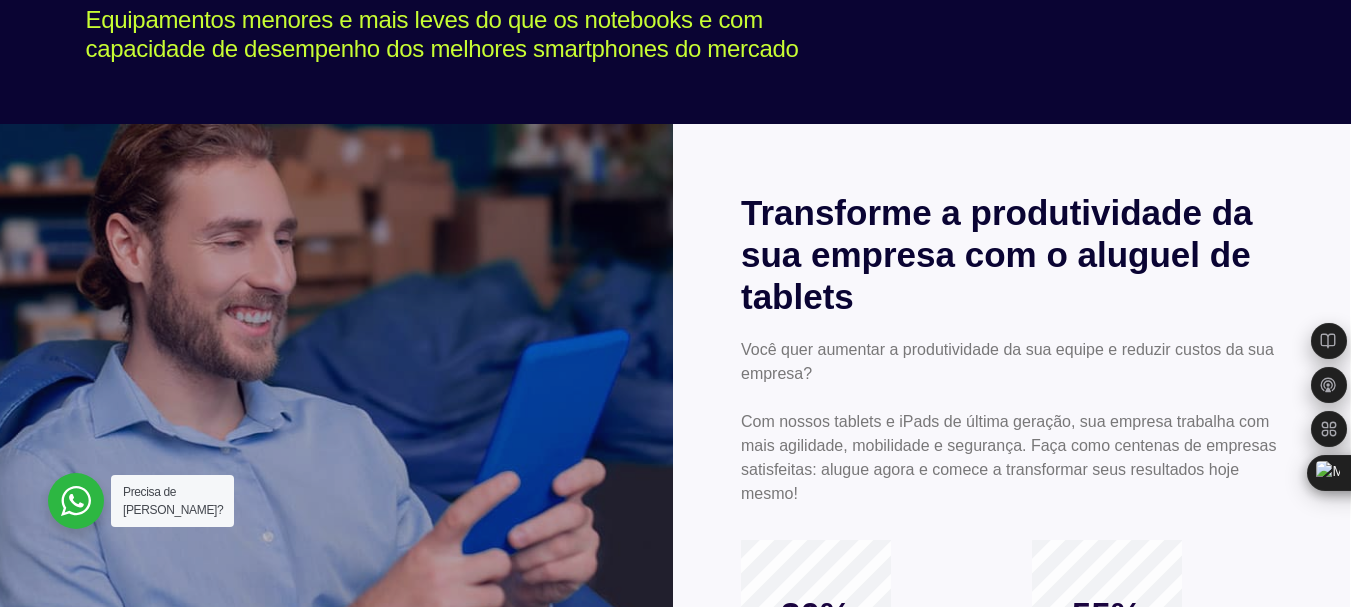 scroll, scrollTop: 0, scrollLeft: 0, axis: both 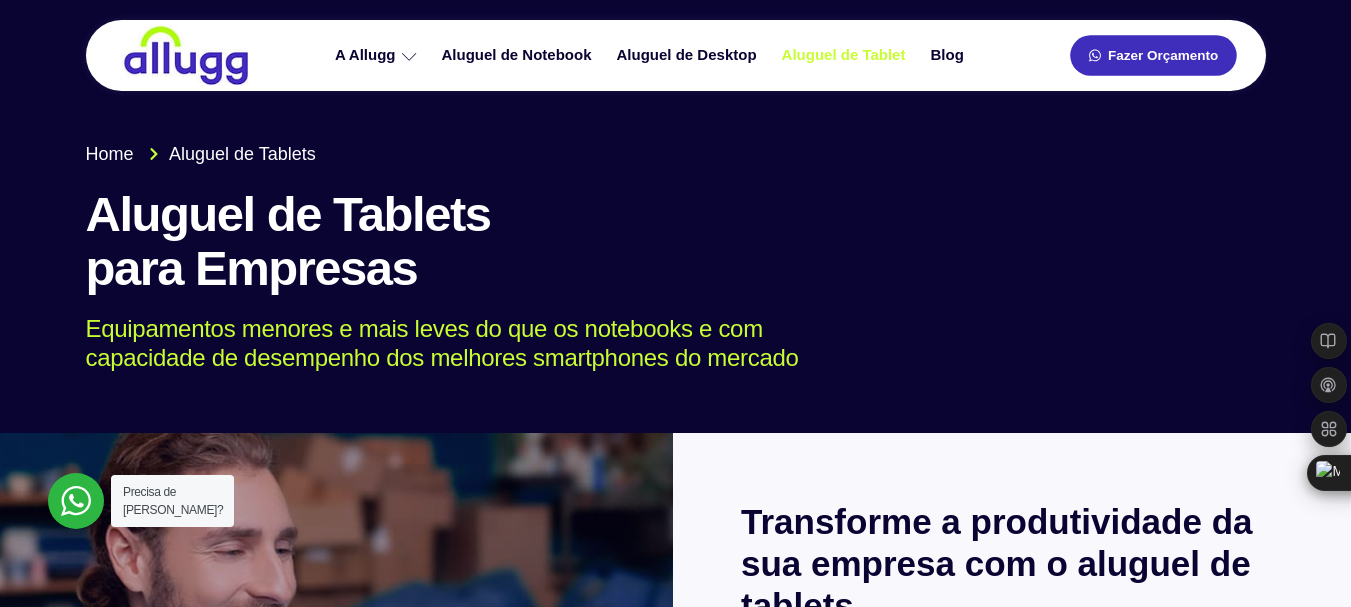 click on "Fazer Orçamento" at bounding box center (1163, 56) 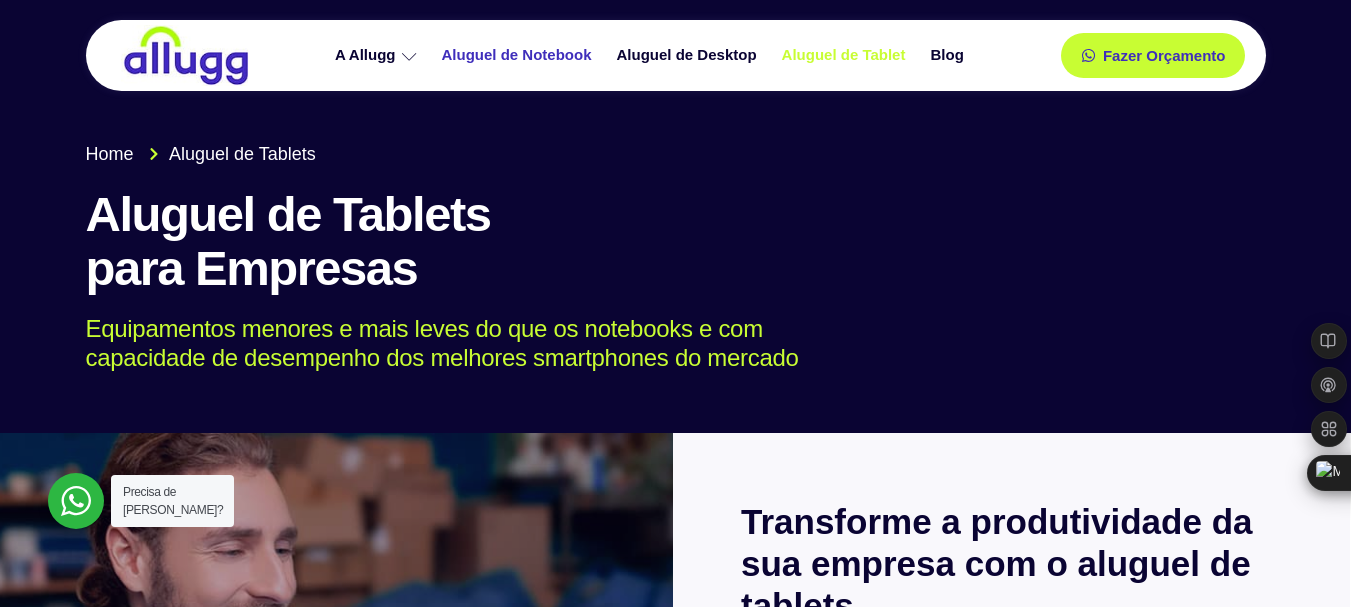 click on "Aluguel de Notebook" at bounding box center [519, 55] 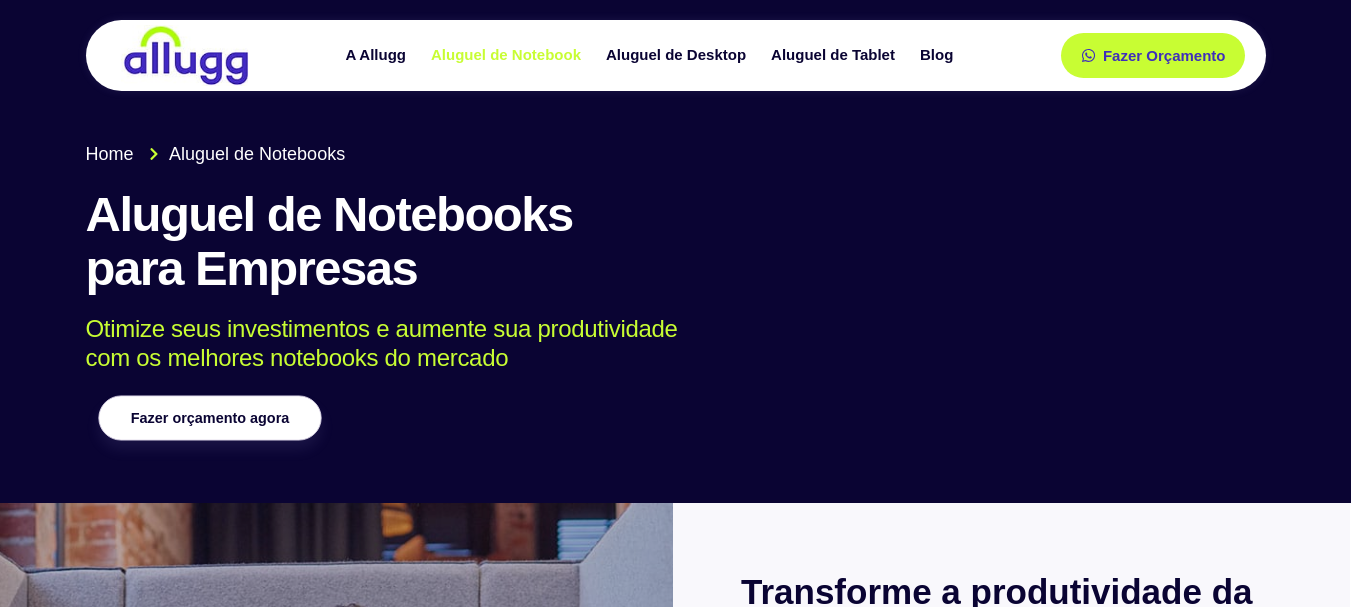scroll, scrollTop: 0, scrollLeft: 0, axis: both 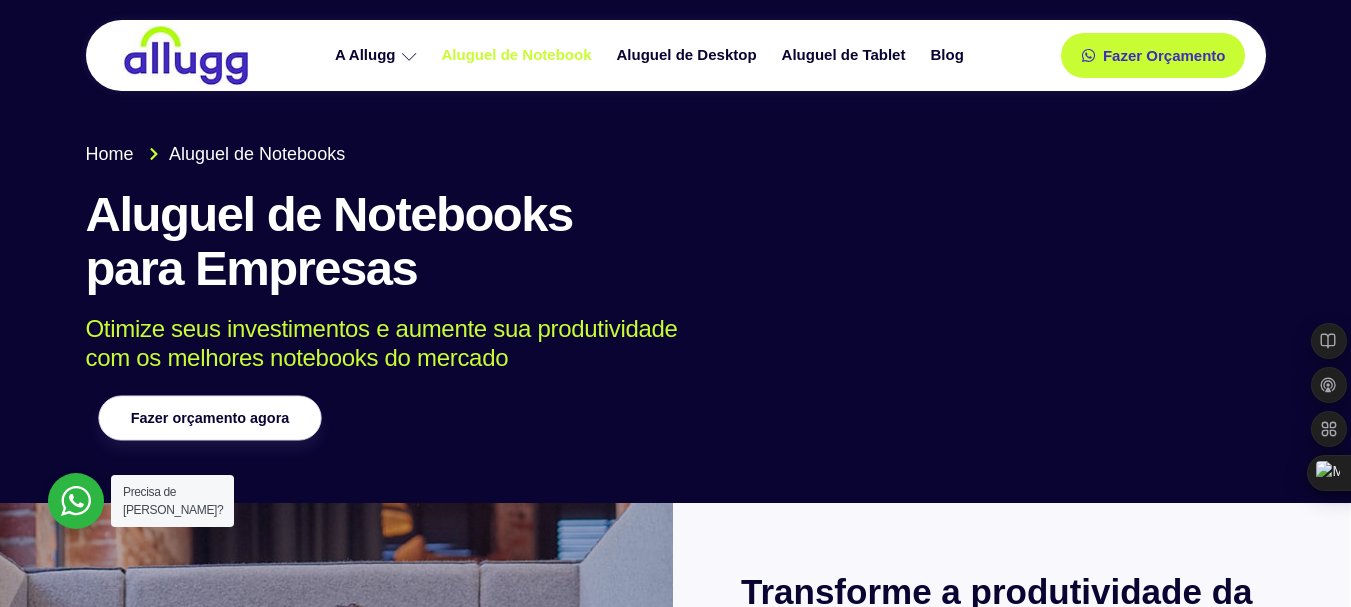 click on "Fazer orçamento agora" at bounding box center [209, 418] 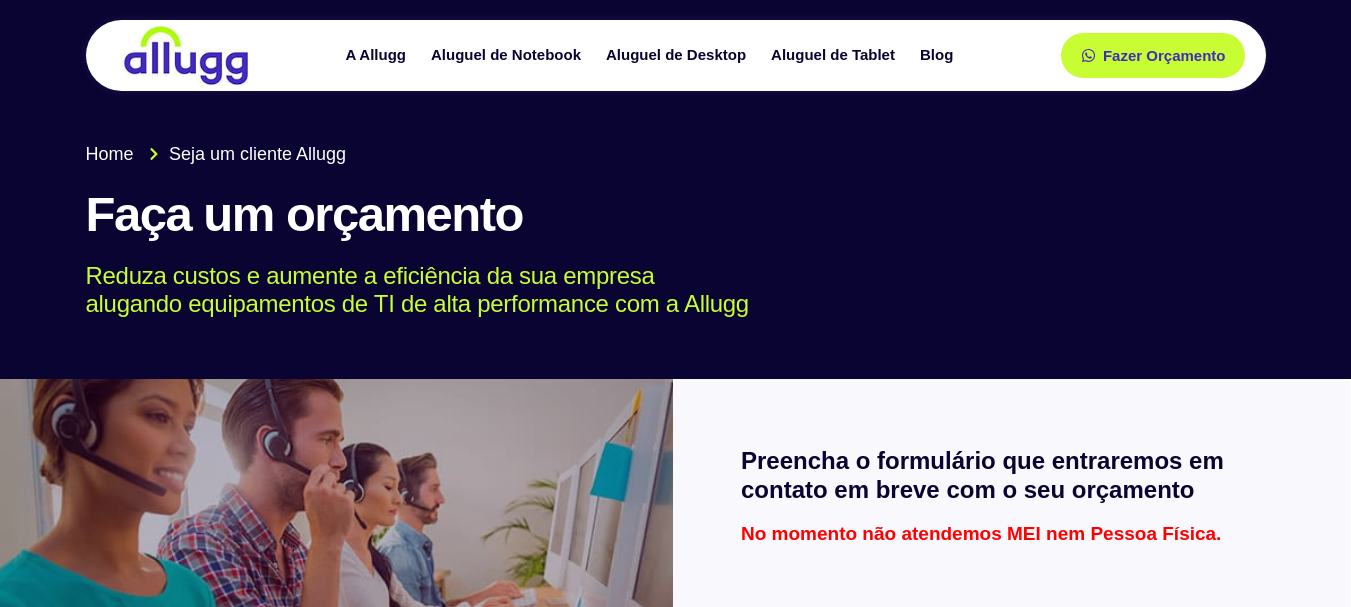 scroll, scrollTop: 0, scrollLeft: 0, axis: both 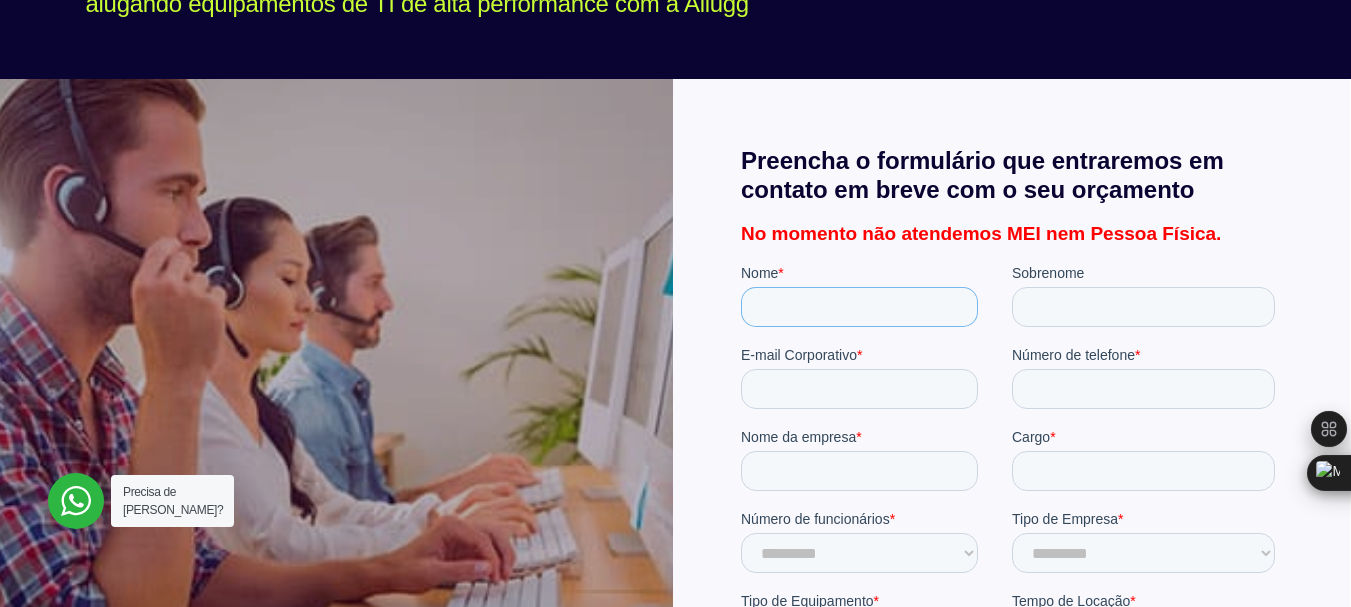 click on "Nome *" at bounding box center [858, 307] 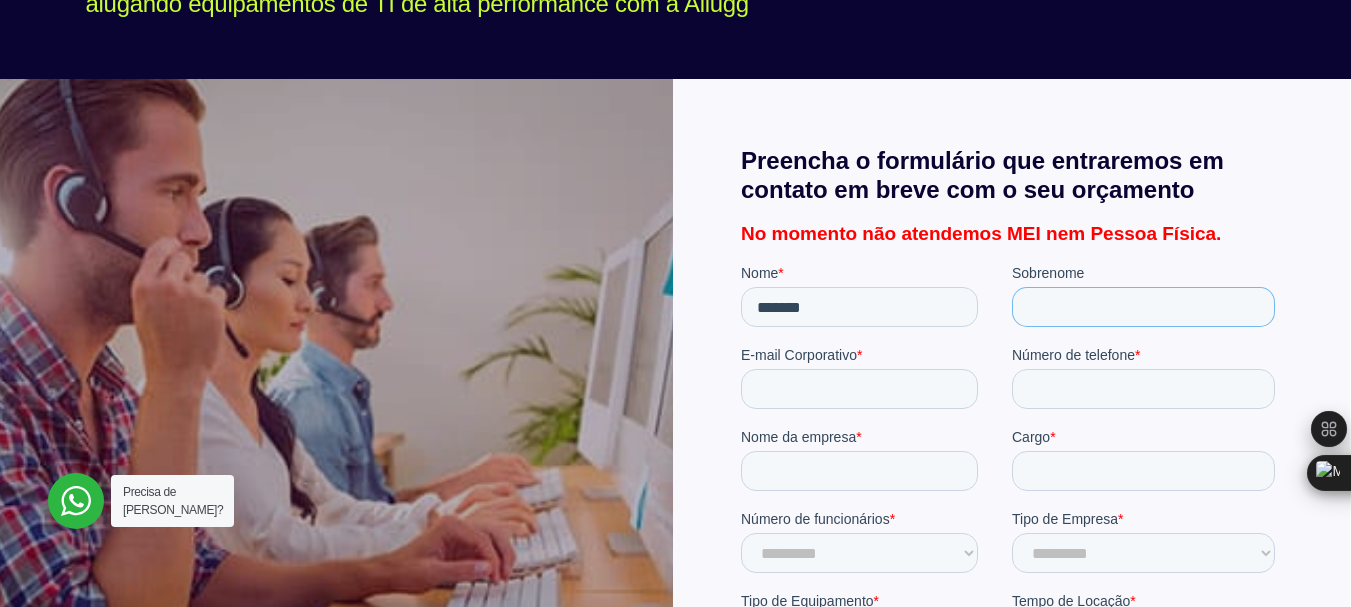 type on "****" 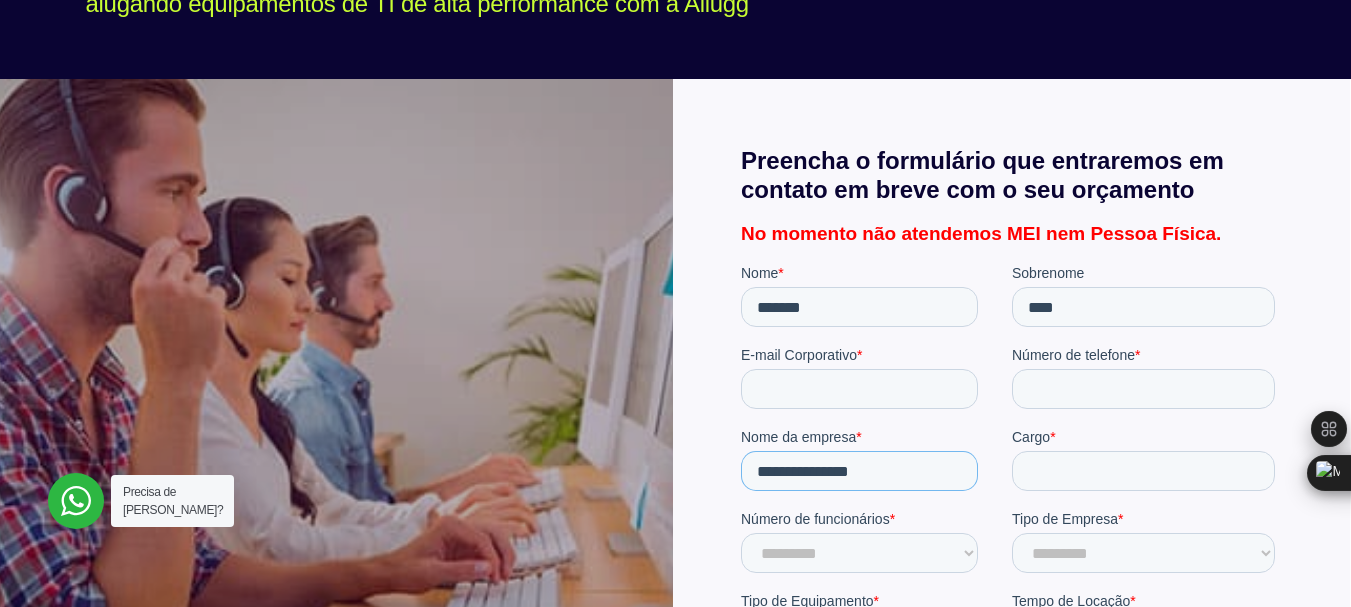 click on "**********" at bounding box center [858, 471] 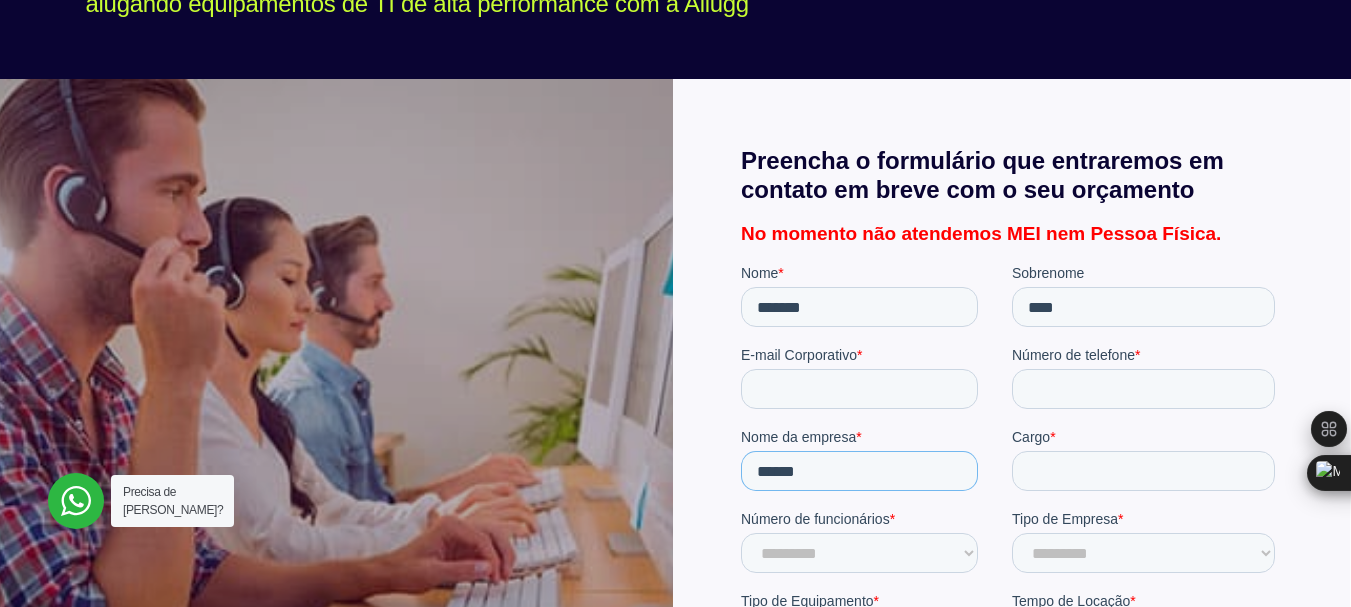 type on "**********" 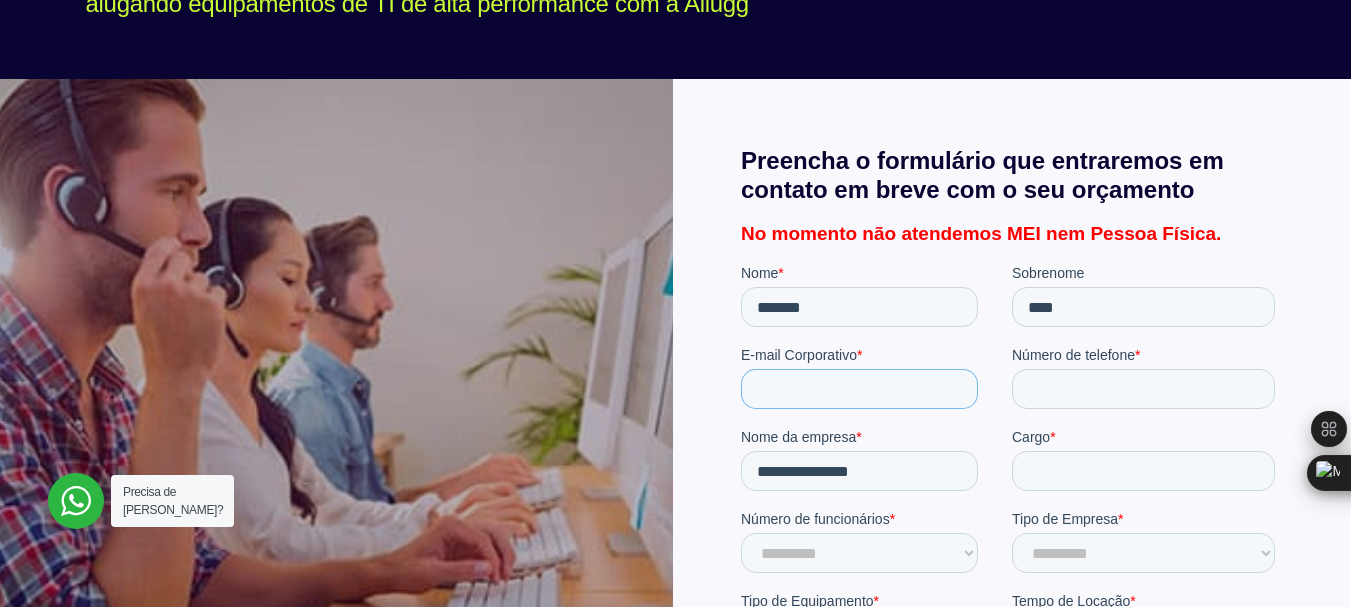 click on "E-mail Corporativo *" at bounding box center [858, 389] 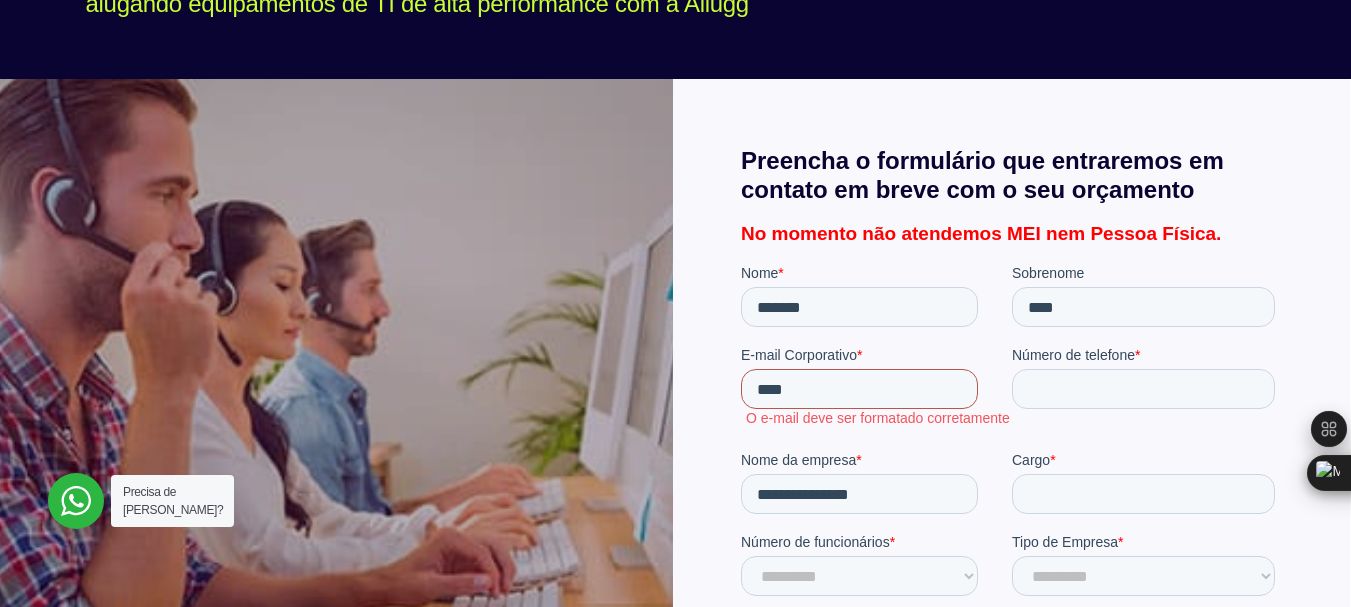 type on "**********" 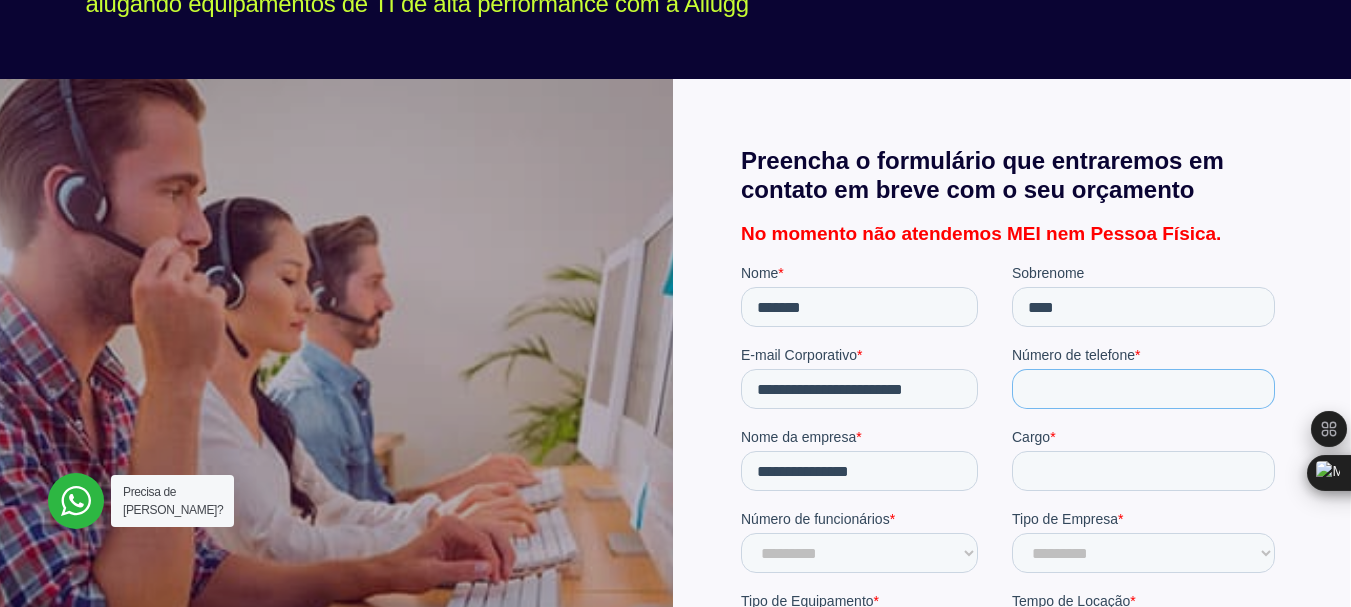 click on "Número de telefone *" at bounding box center (1142, 389) 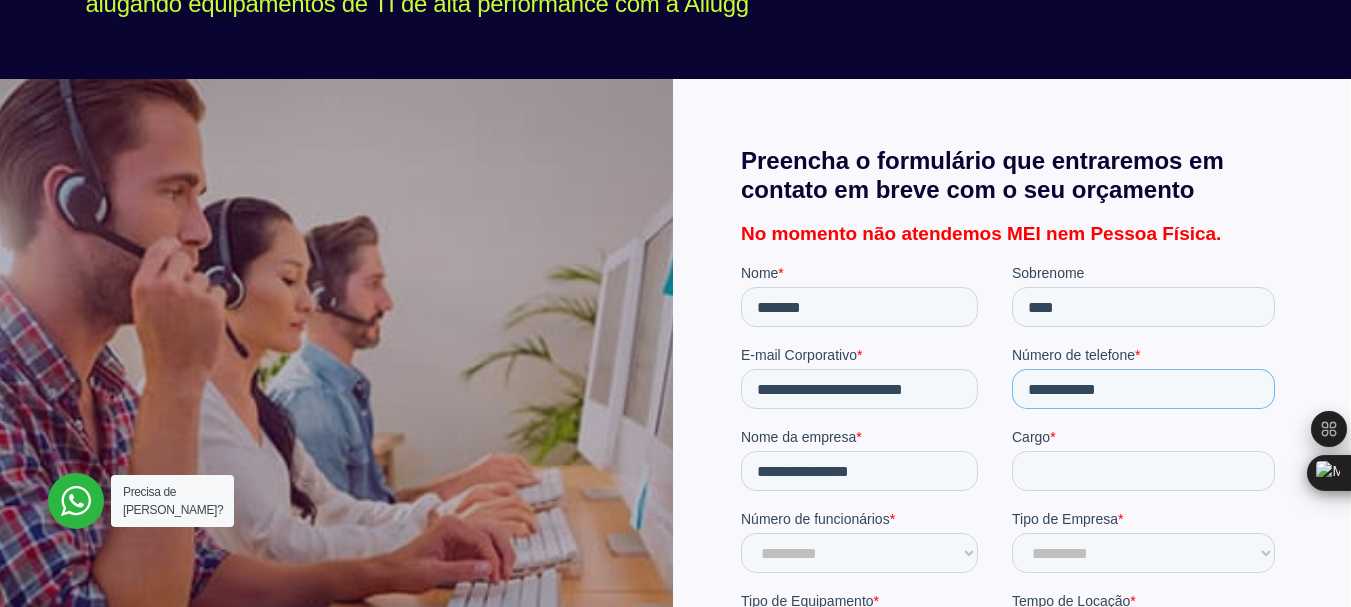 type on "**********" 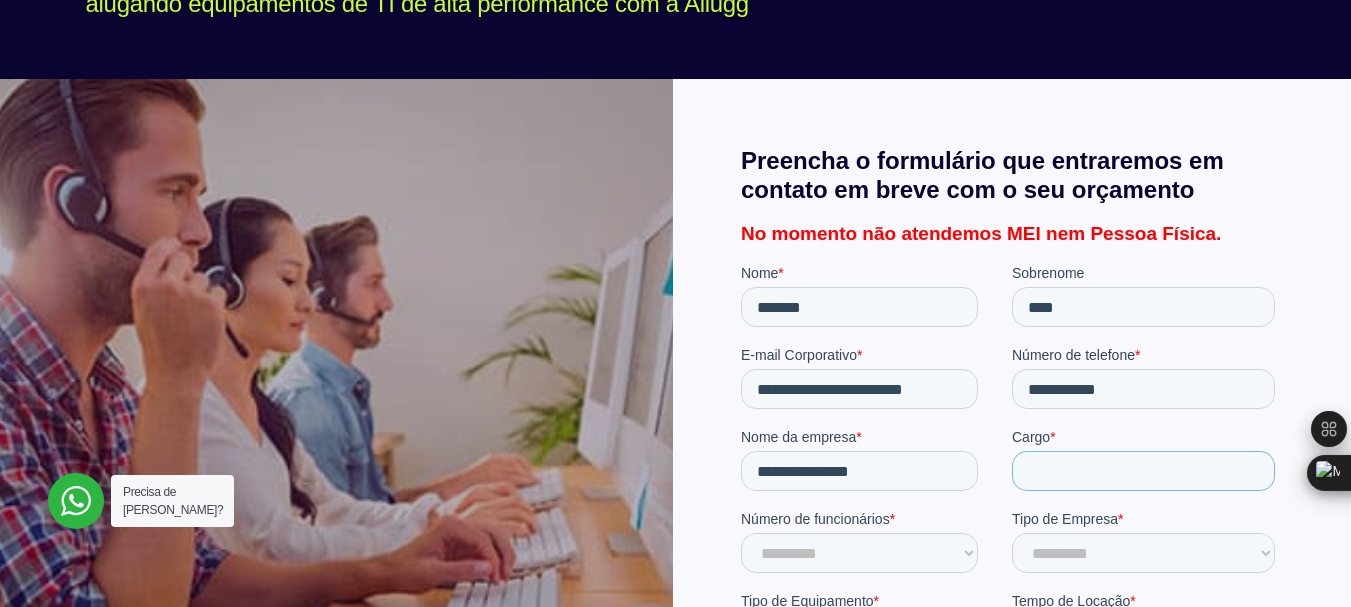 click on "Cargo *" at bounding box center [1142, 471] 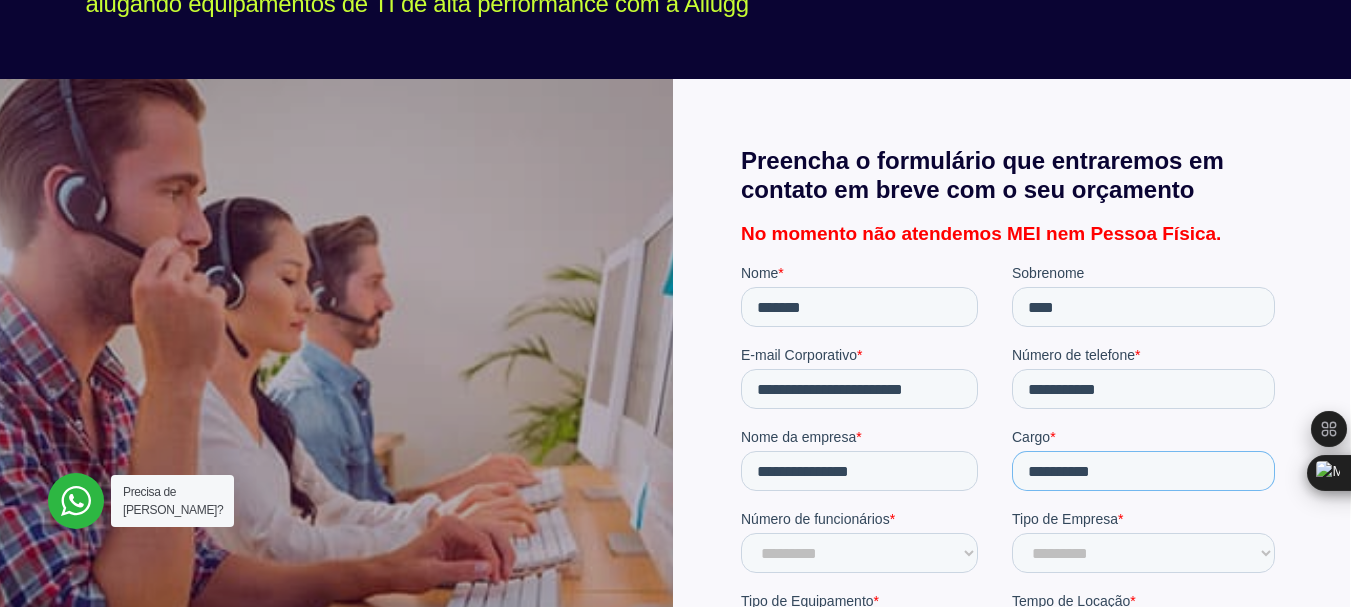 scroll, scrollTop: 400, scrollLeft: 0, axis: vertical 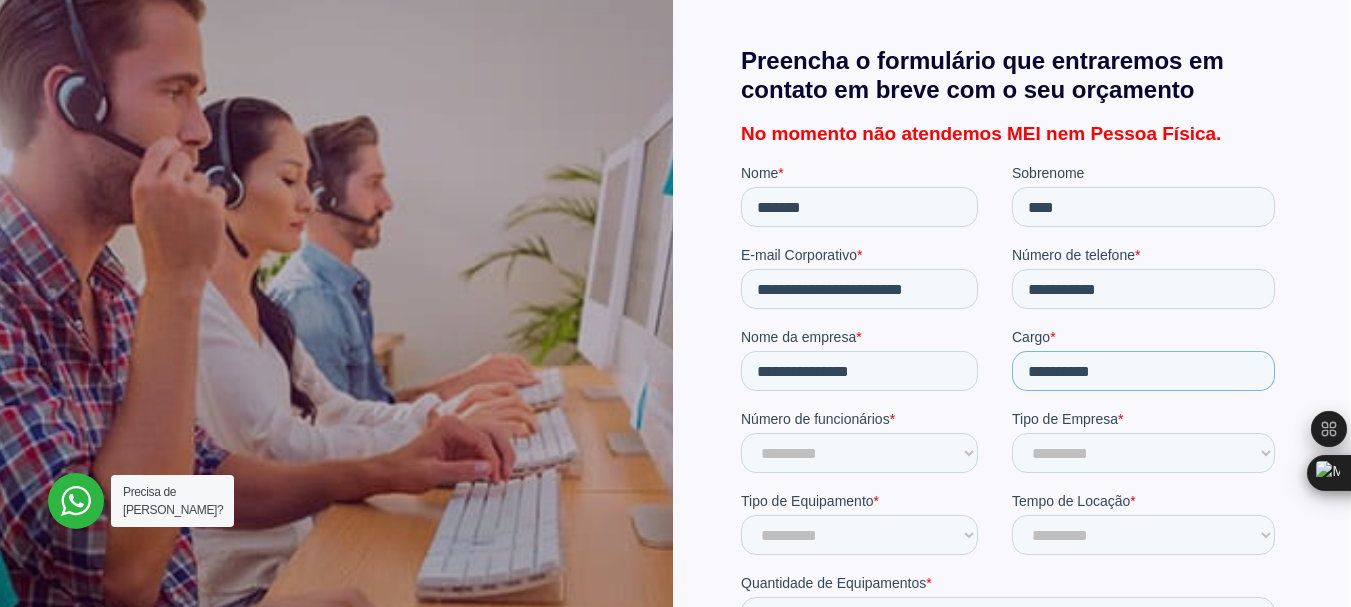 type on "**********" 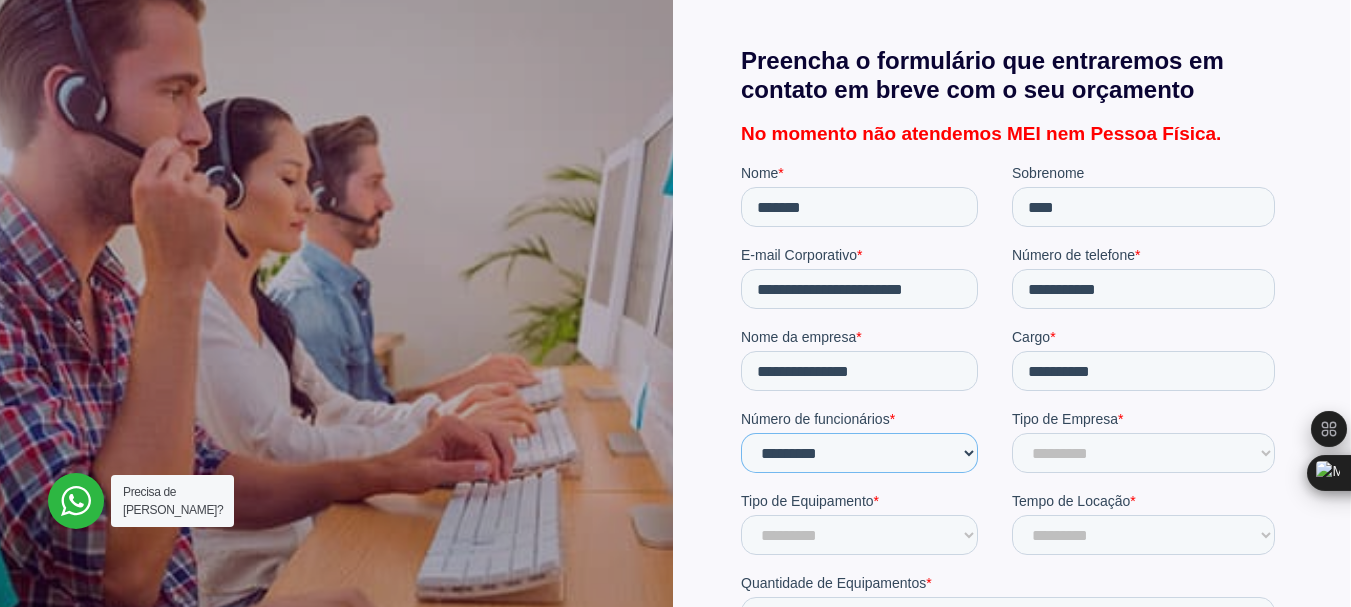 click on "**********" at bounding box center (858, 453) 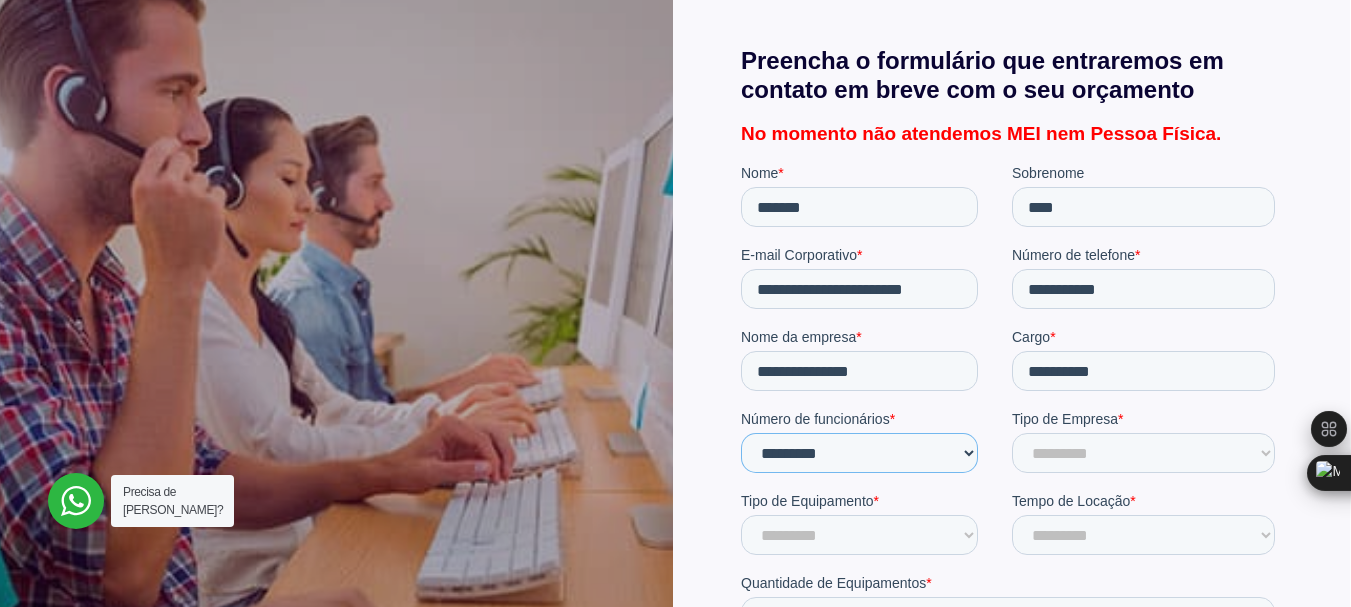 select on "*******" 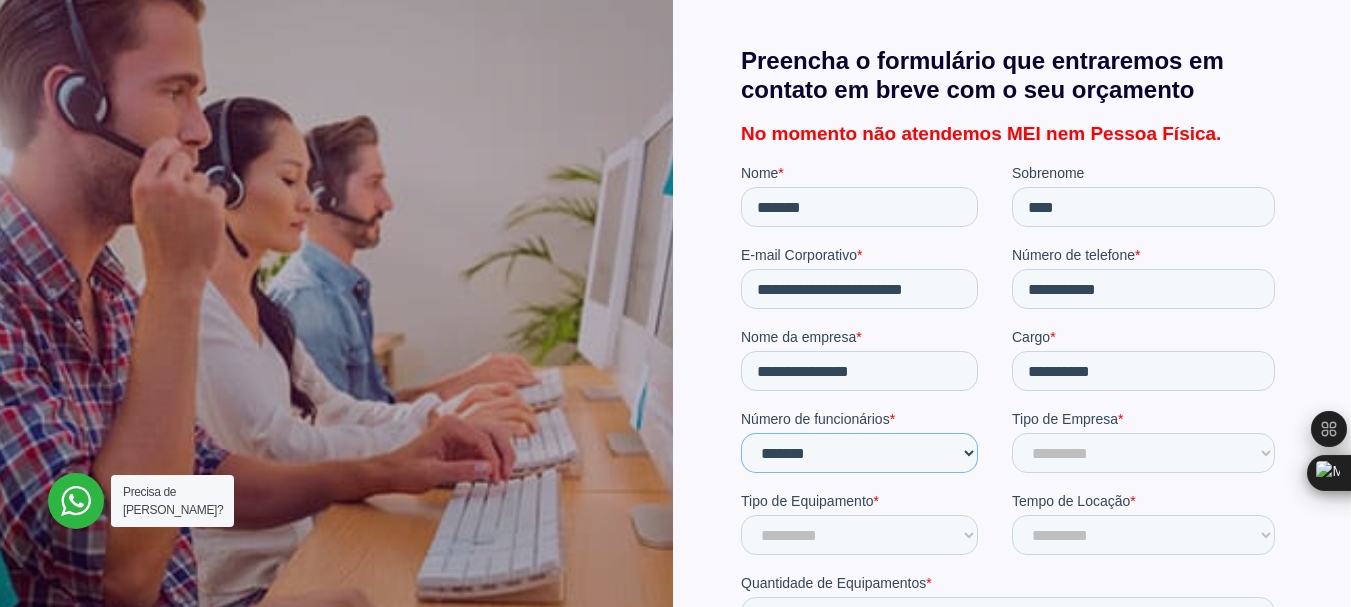 click on "**********" at bounding box center (858, 453) 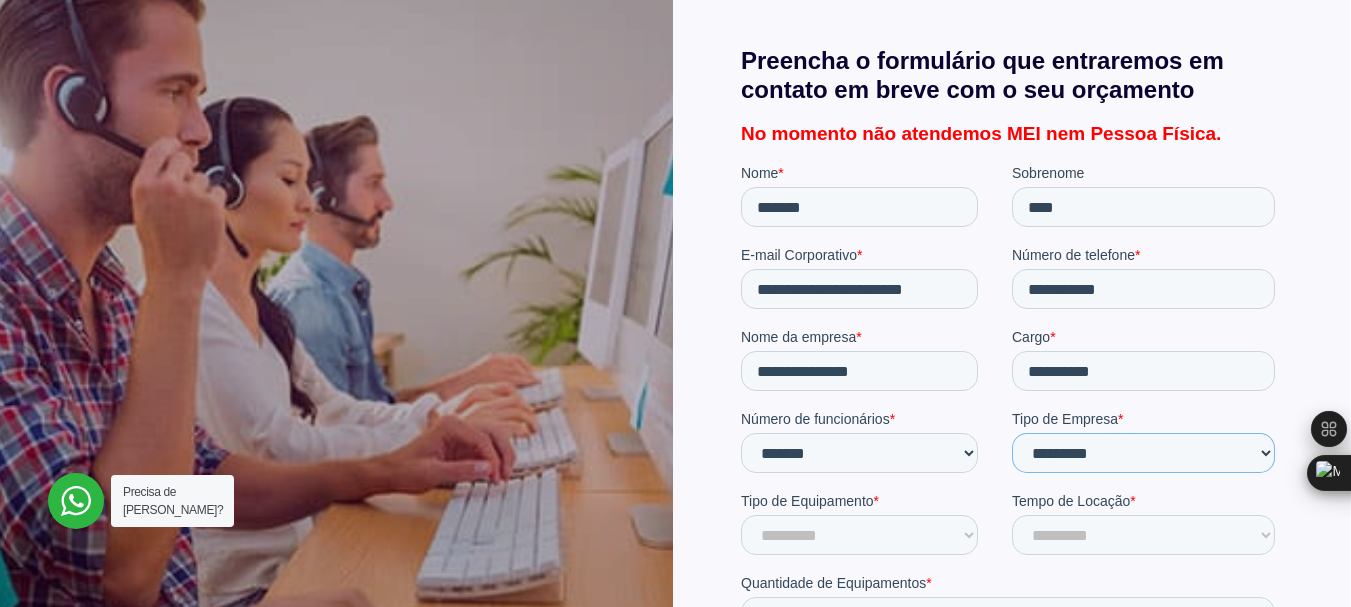 click on "**********" at bounding box center [1142, 453] 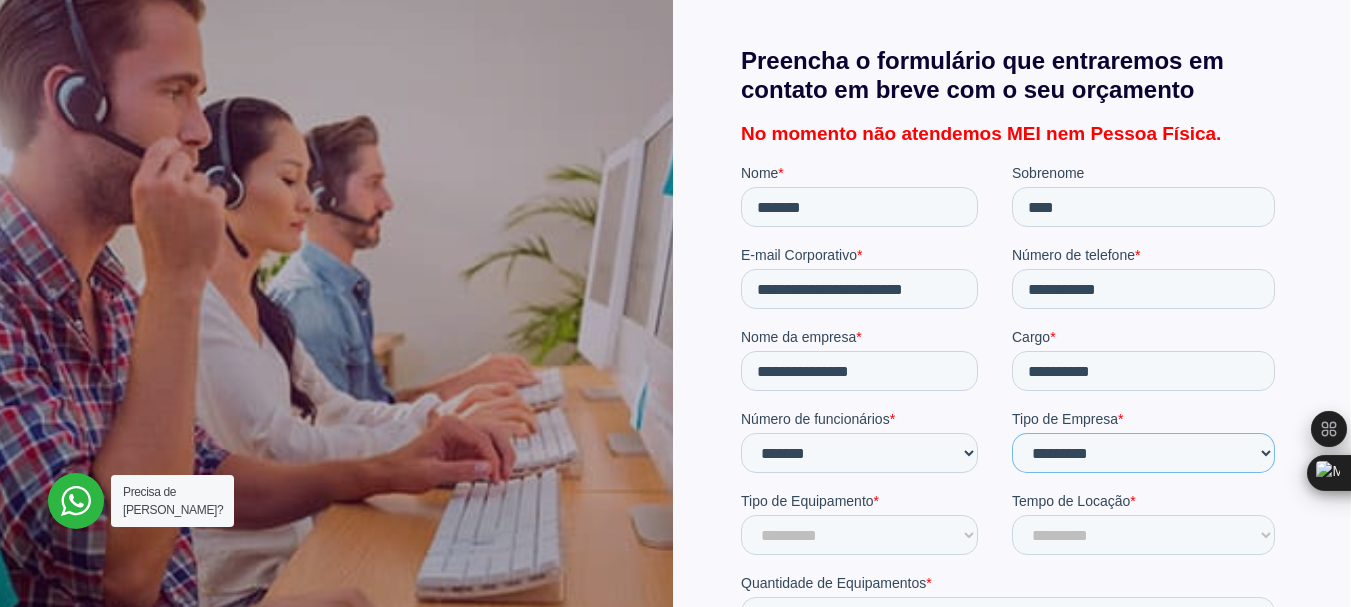 select on "**********" 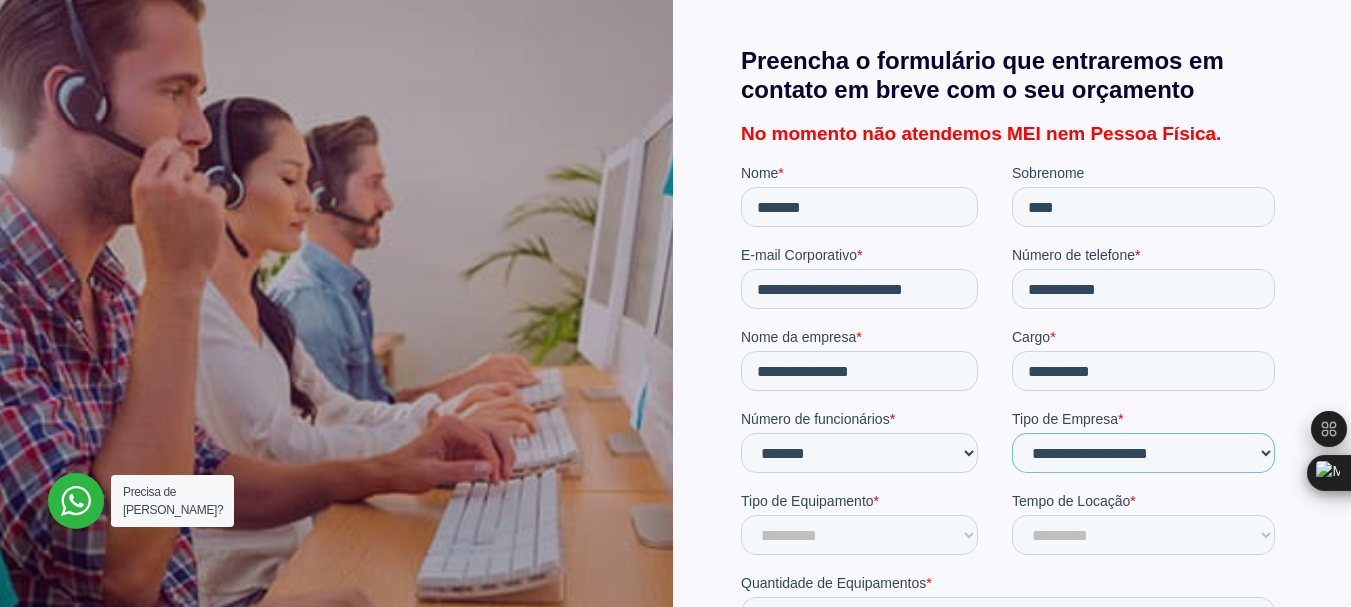 click on "**********" at bounding box center (1142, 453) 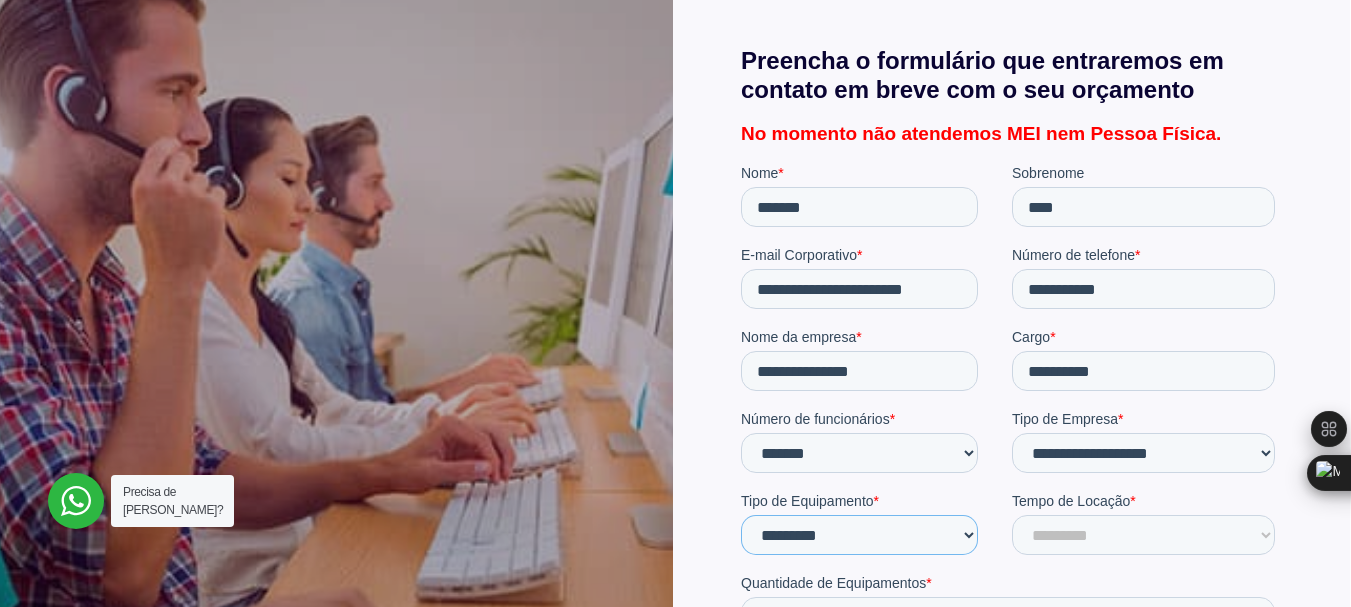 click on "********* ******** ******* ******* ****** ********" at bounding box center [858, 535] 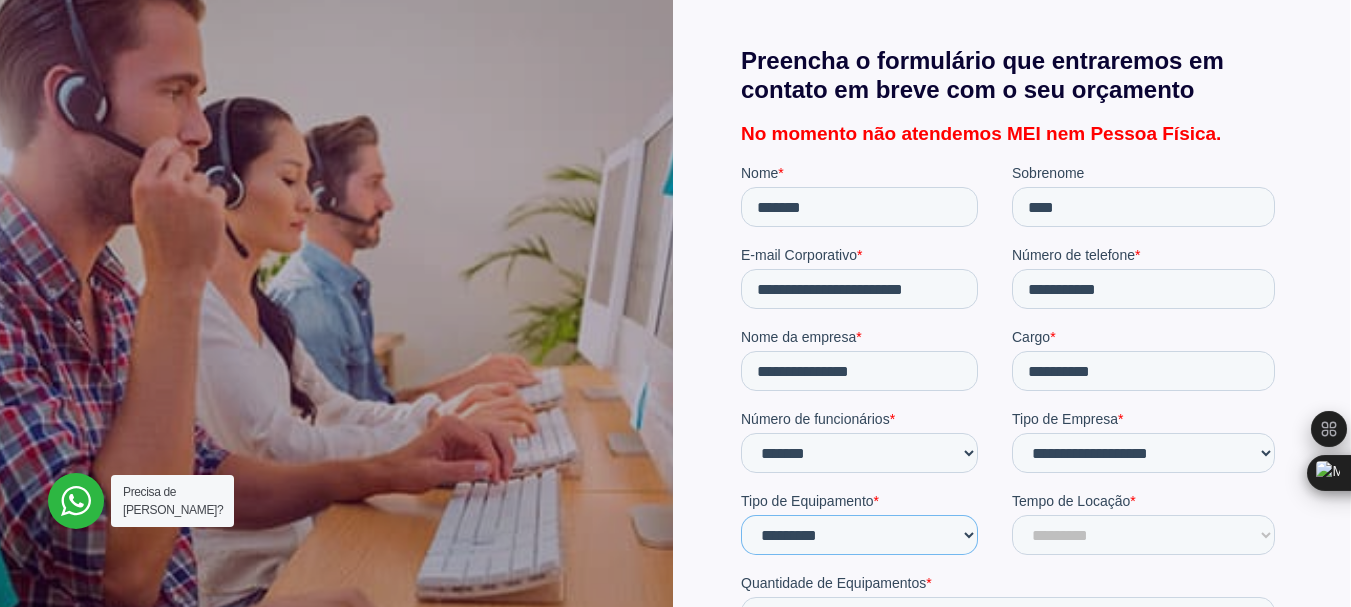 select on "******" 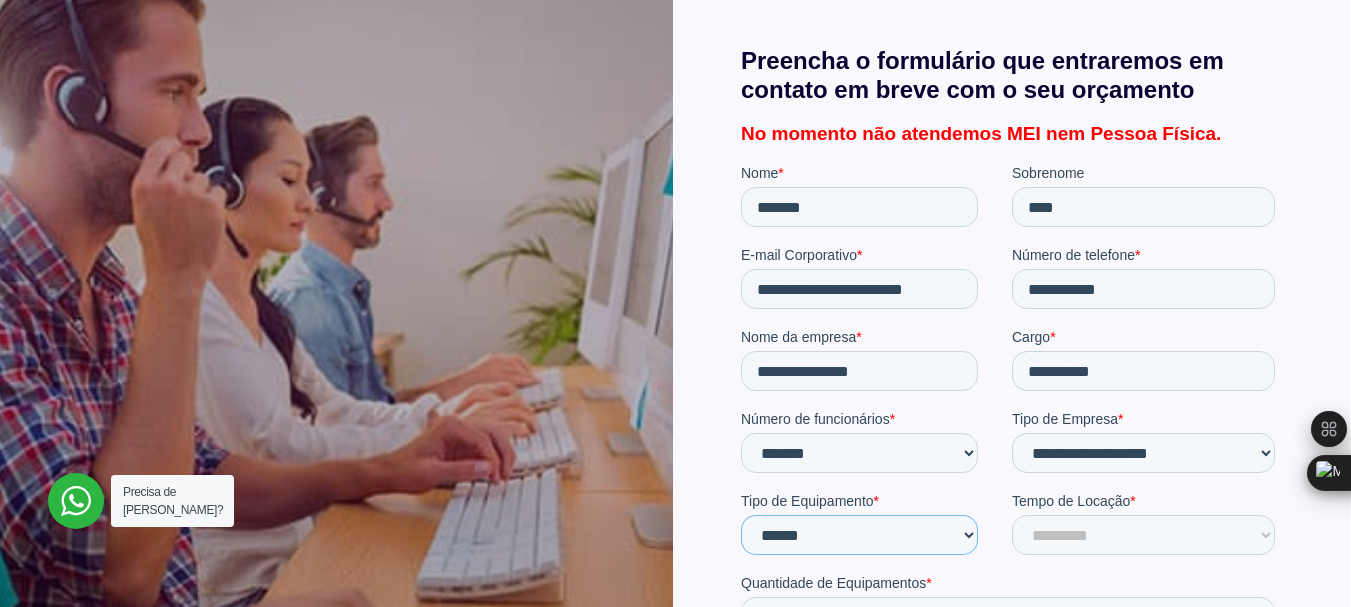 click on "********* ******** ******* ******* ****** ********" at bounding box center (858, 535) 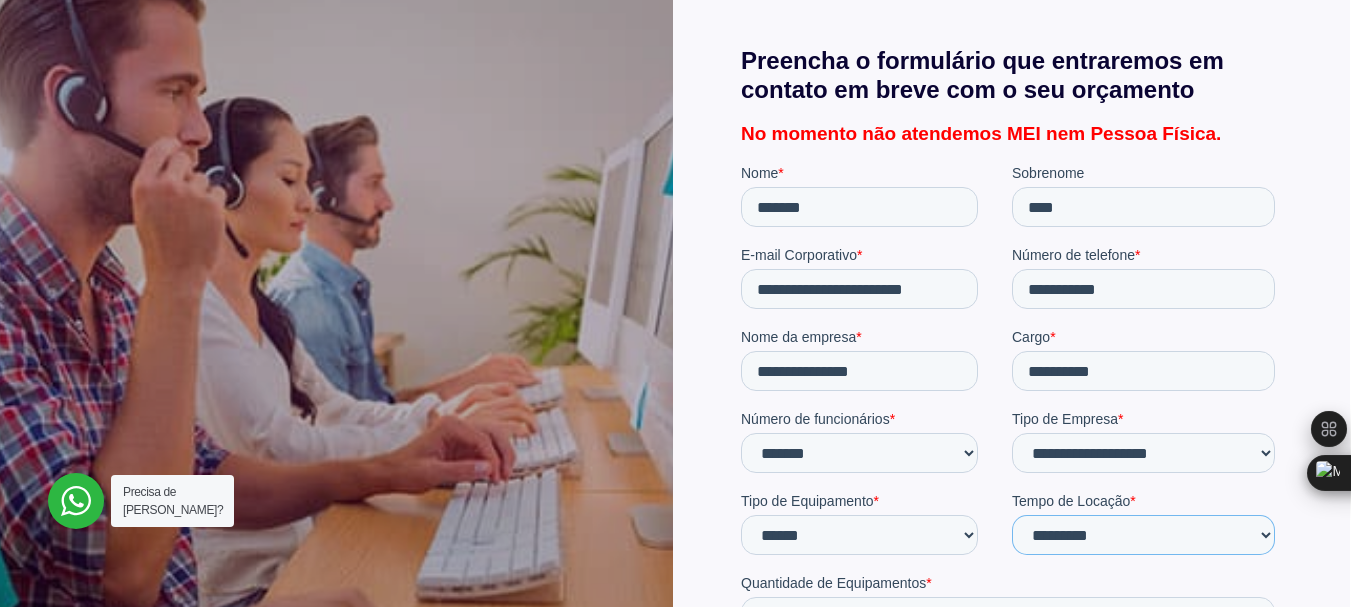 click on "**********" at bounding box center [1142, 535] 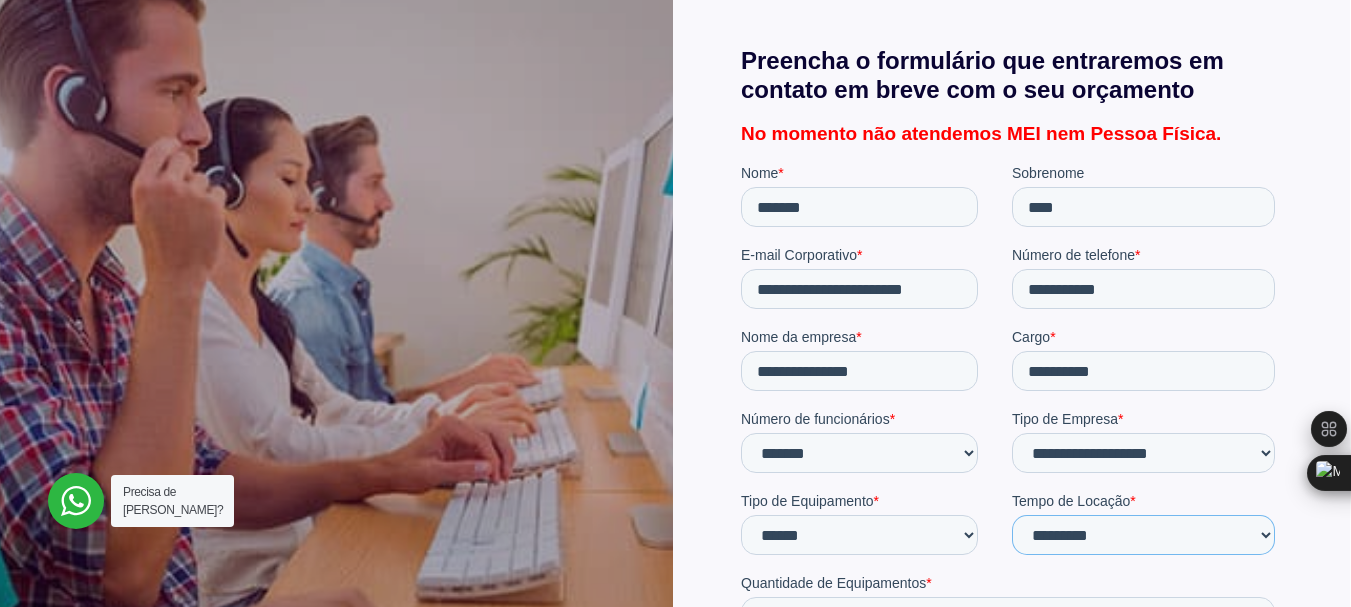 scroll, scrollTop: 500, scrollLeft: 0, axis: vertical 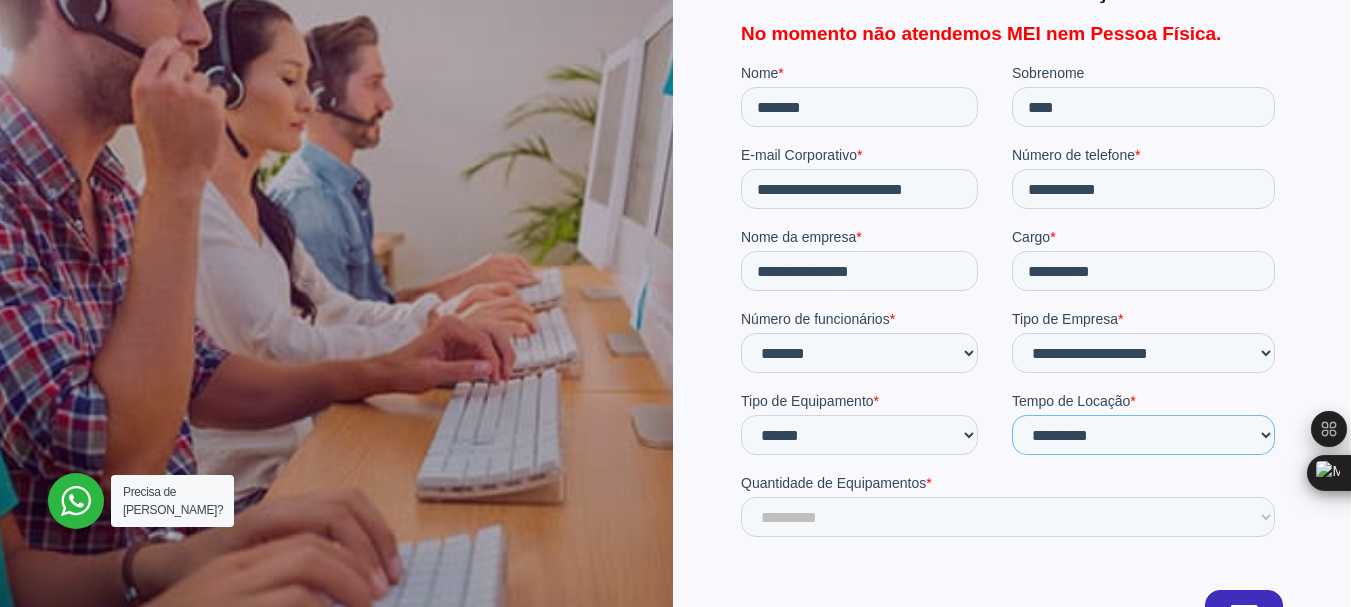 click on "**********" at bounding box center (1142, 435) 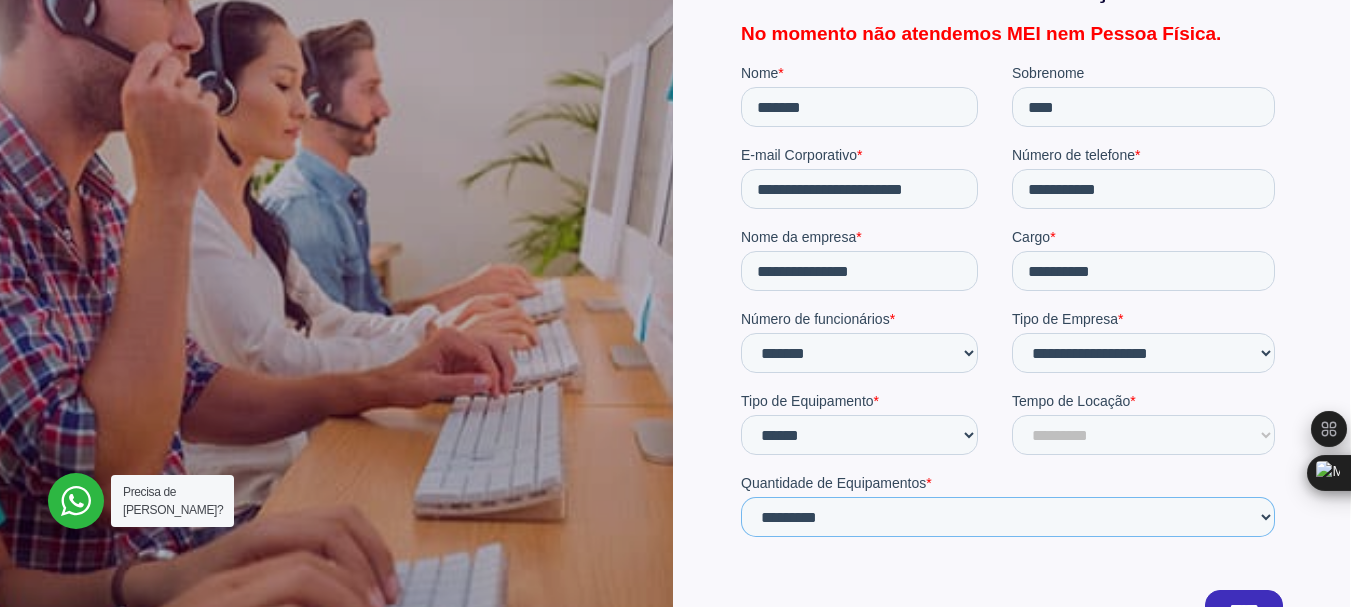 click on "**********" at bounding box center [1011, 505] 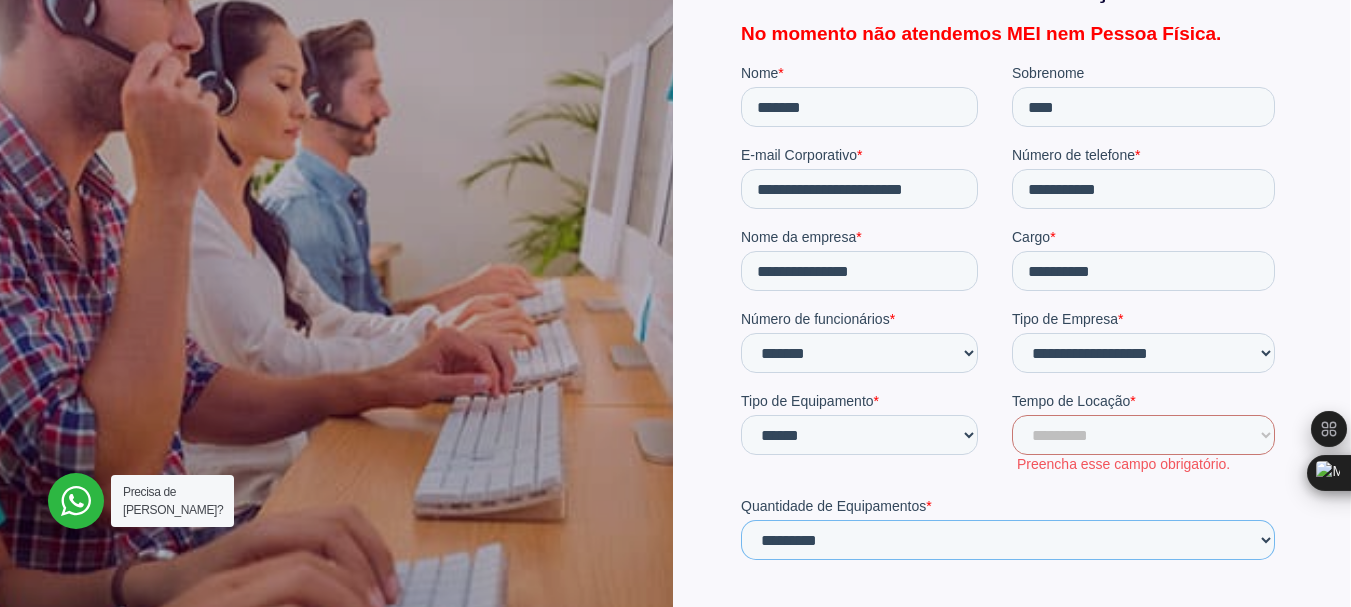 select on "***" 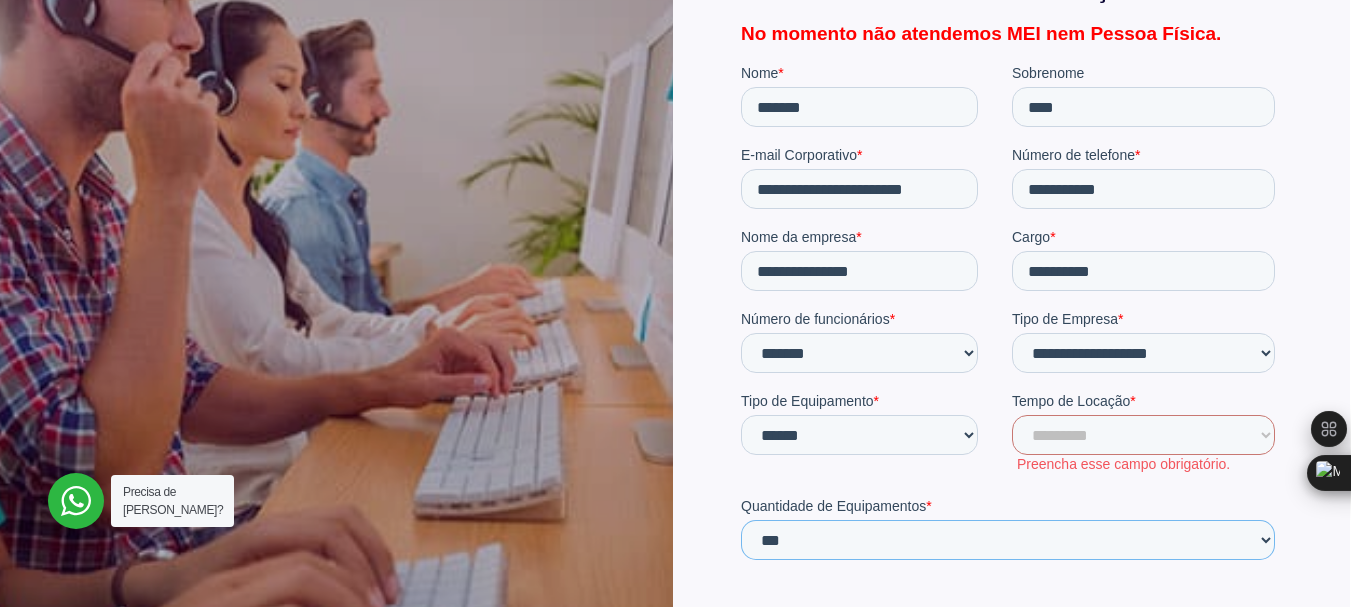 click on "**********" at bounding box center [1007, 540] 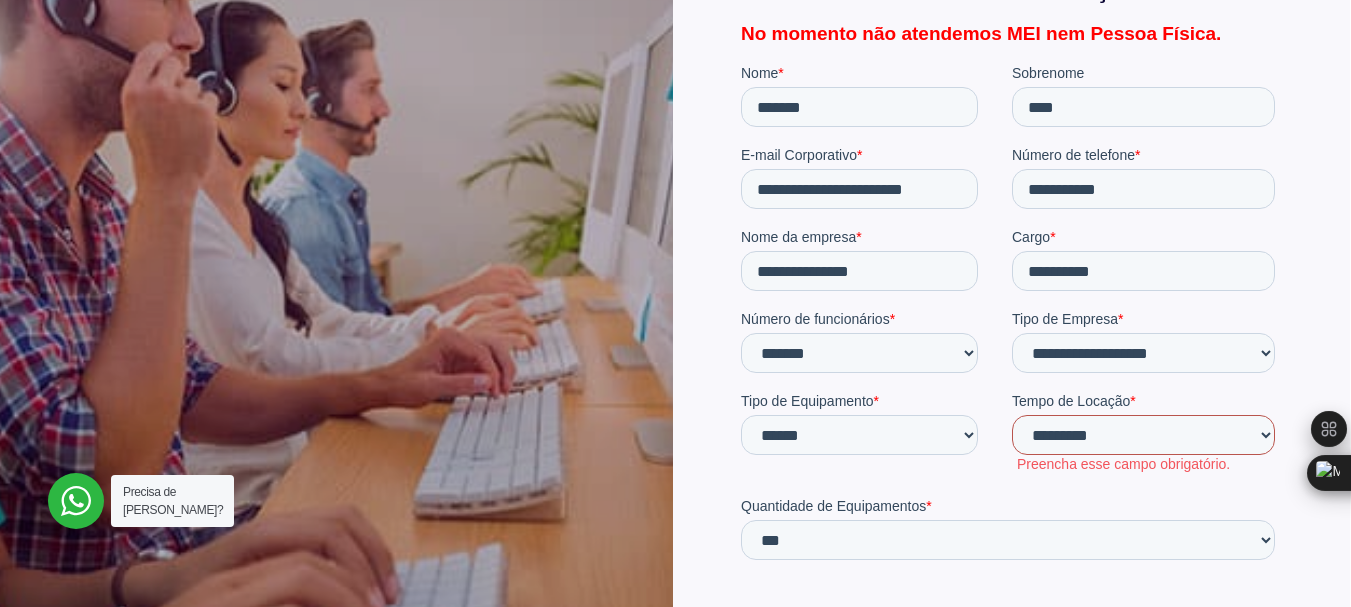 click on "**********" at bounding box center [1142, 435] 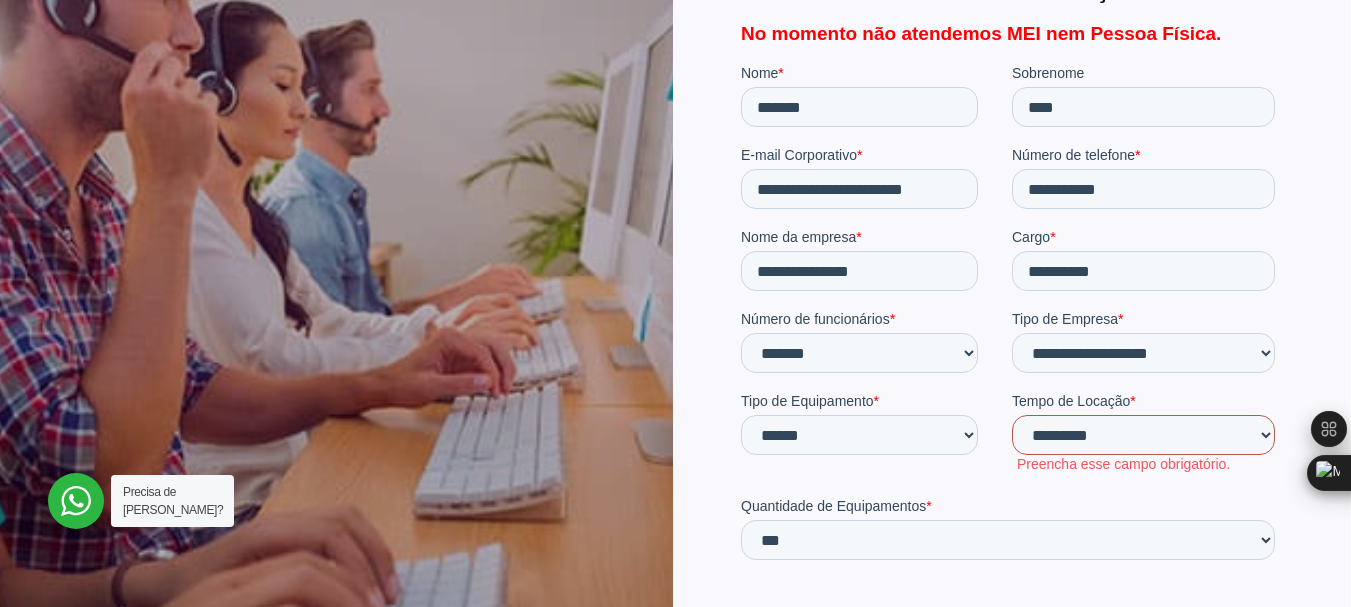 select on "*" 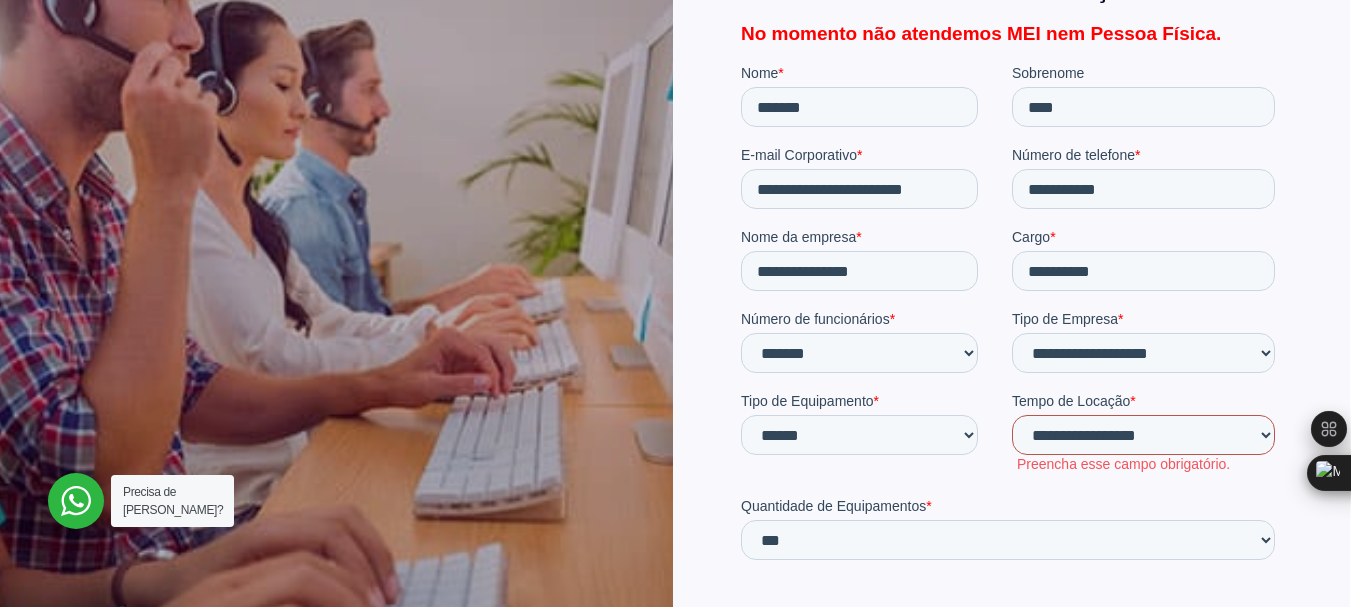 click on "**********" at bounding box center [1142, 435] 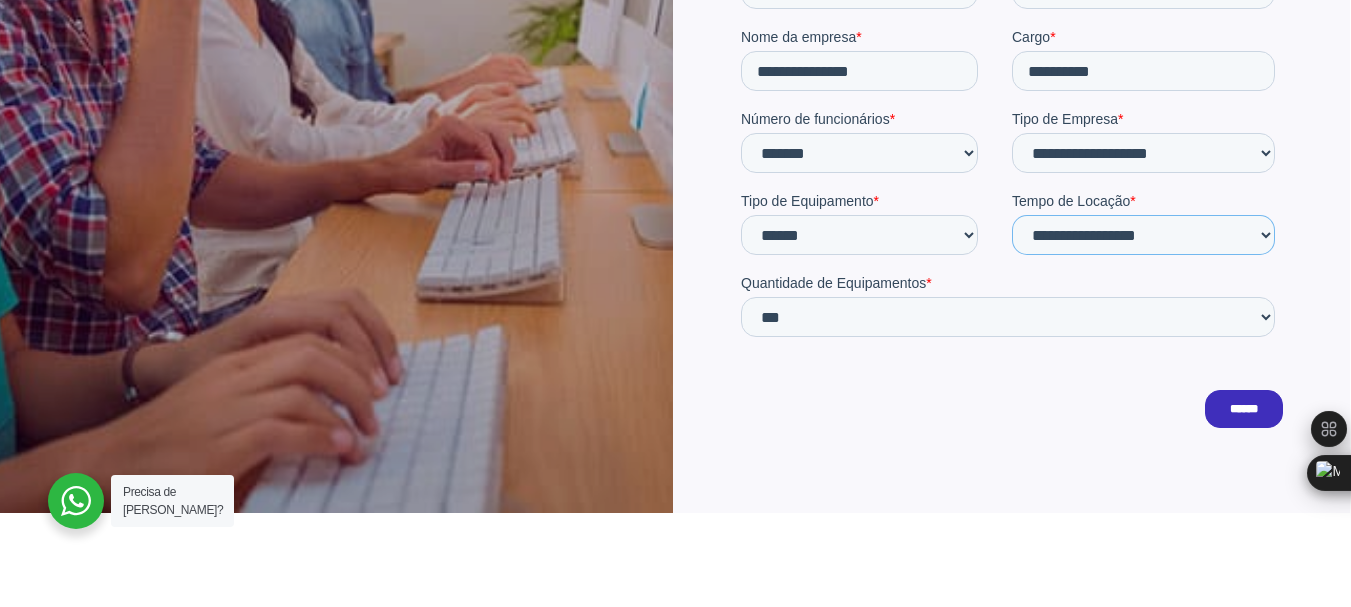 scroll, scrollTop: 800, scrollLeft: 0, axis: vertical 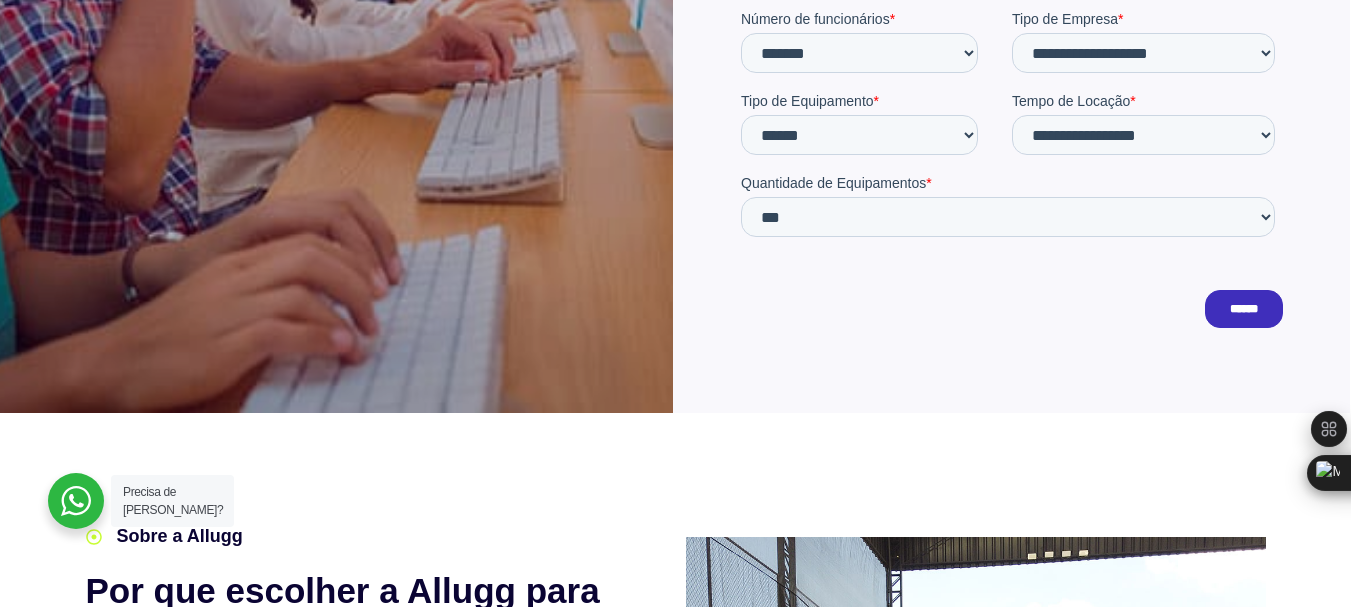 click on "******" at bounding box center (1243, 310) 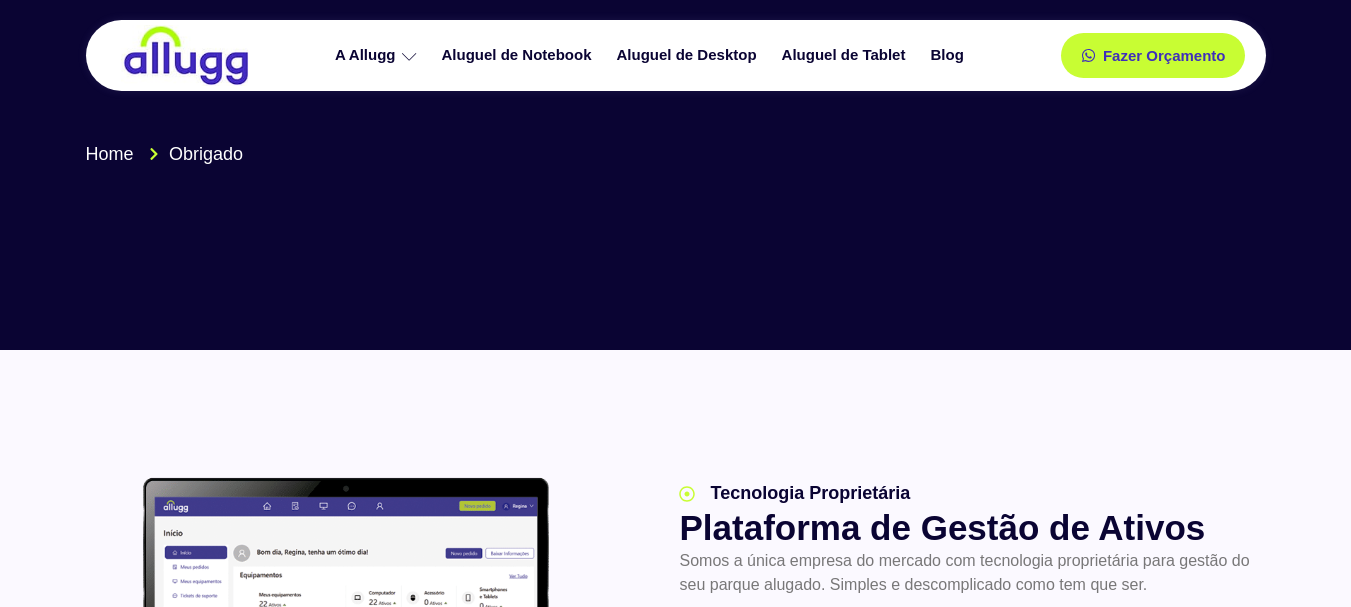 scroll, scrollTop: 0, scrollLeft: 0, axis: both 